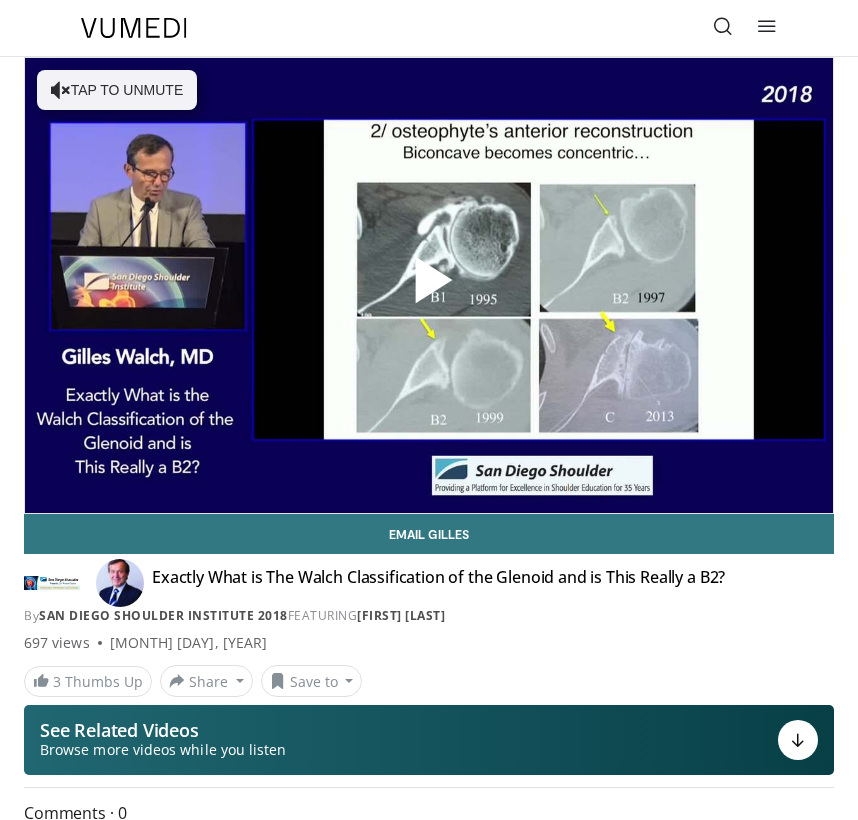 scroll, scrollTop: 17, scrollLeft: 0, axis: vertical 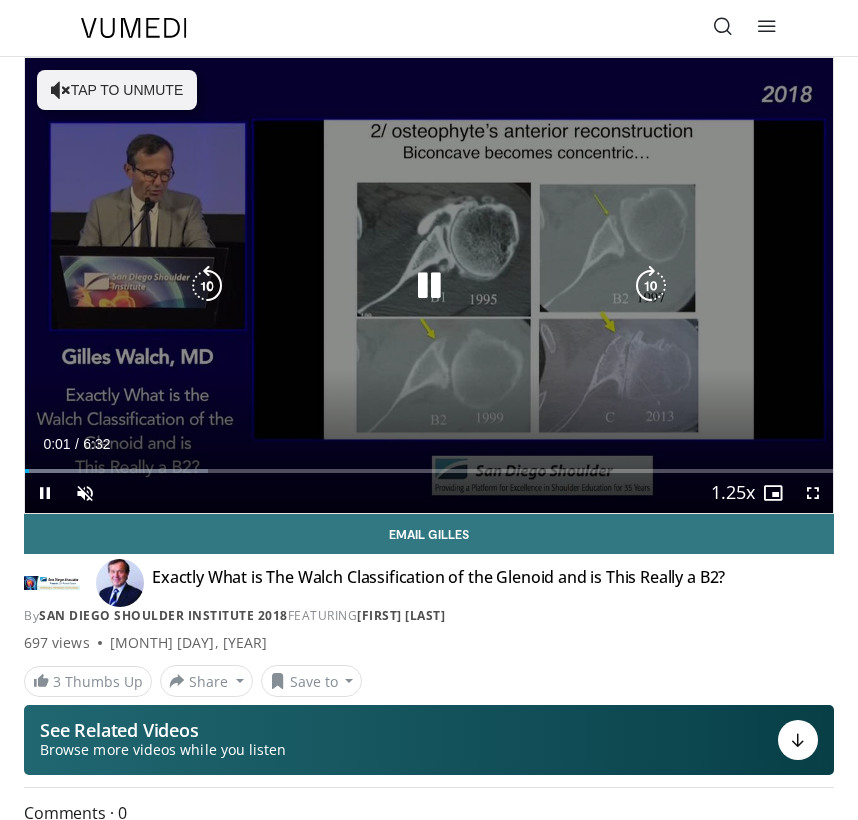 click on "Tap to unmute" at bounding box center [117, 90] 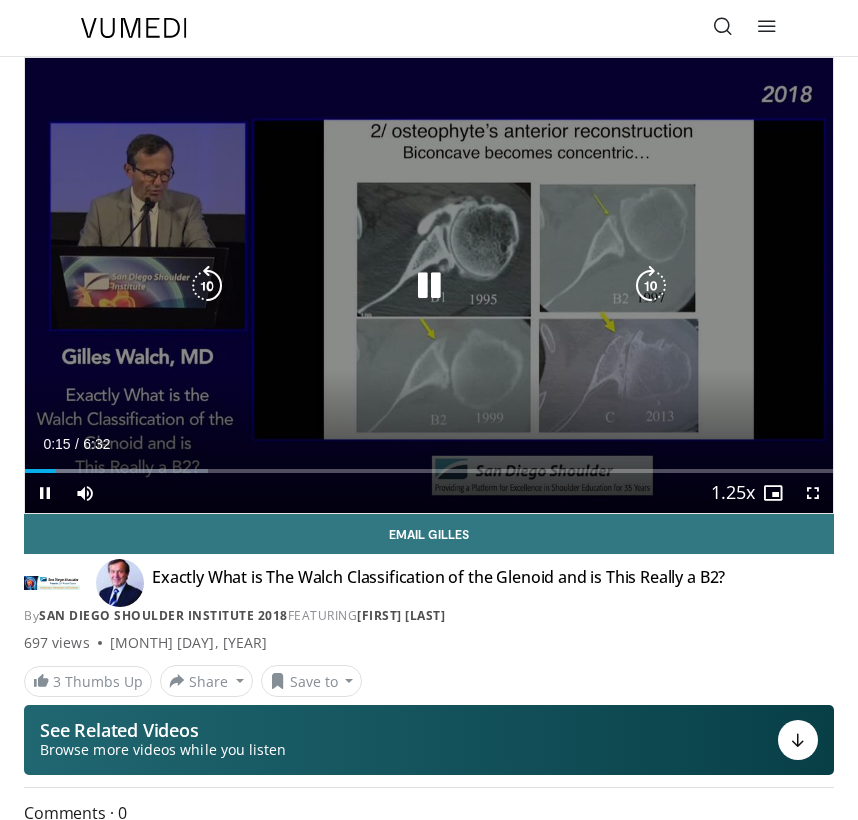 click at bounding box center [651, 286] 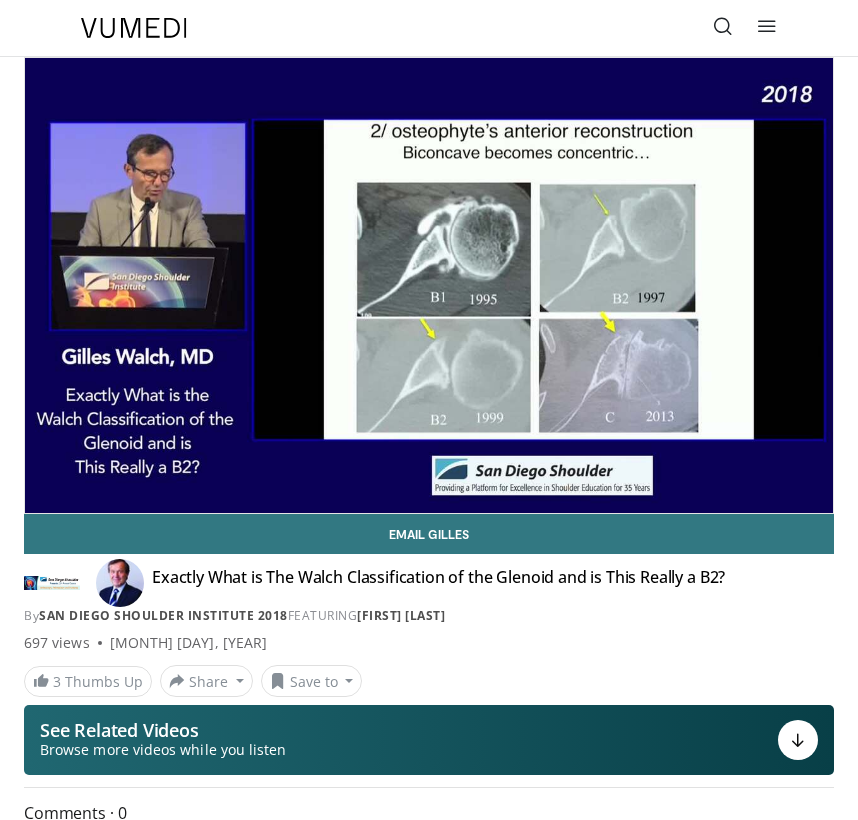 scroll, scrollTop: 0, scrollLeft: 0, axis: both 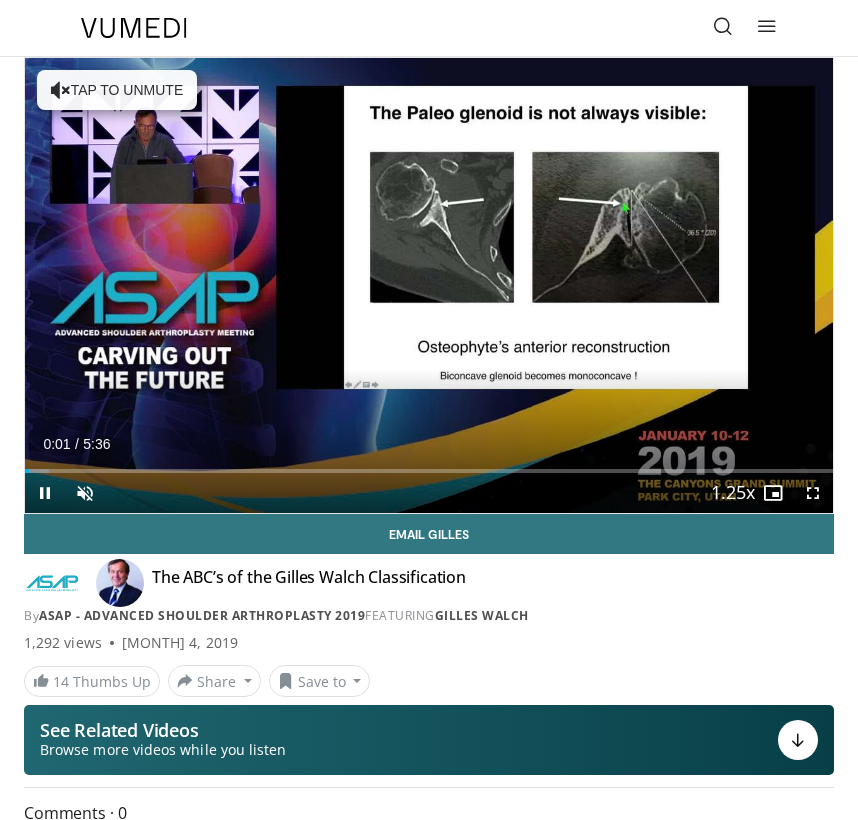 click on "Tap to unmute" at bounding box center (117, 90) 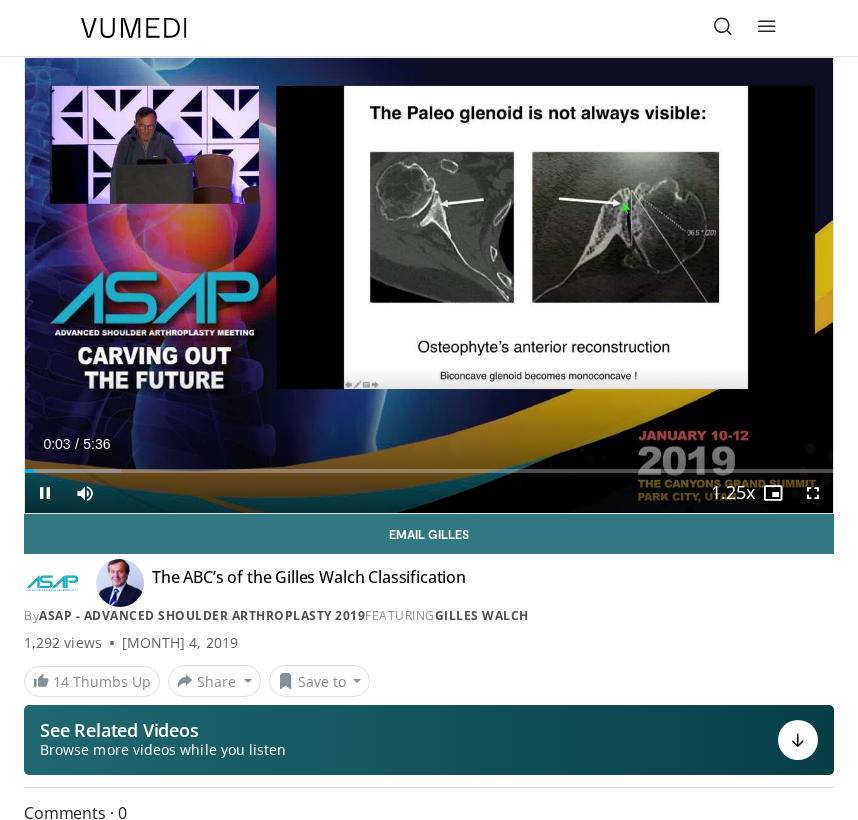 scroll, scrollTop: 0, scrollLeft: 0, axis: both 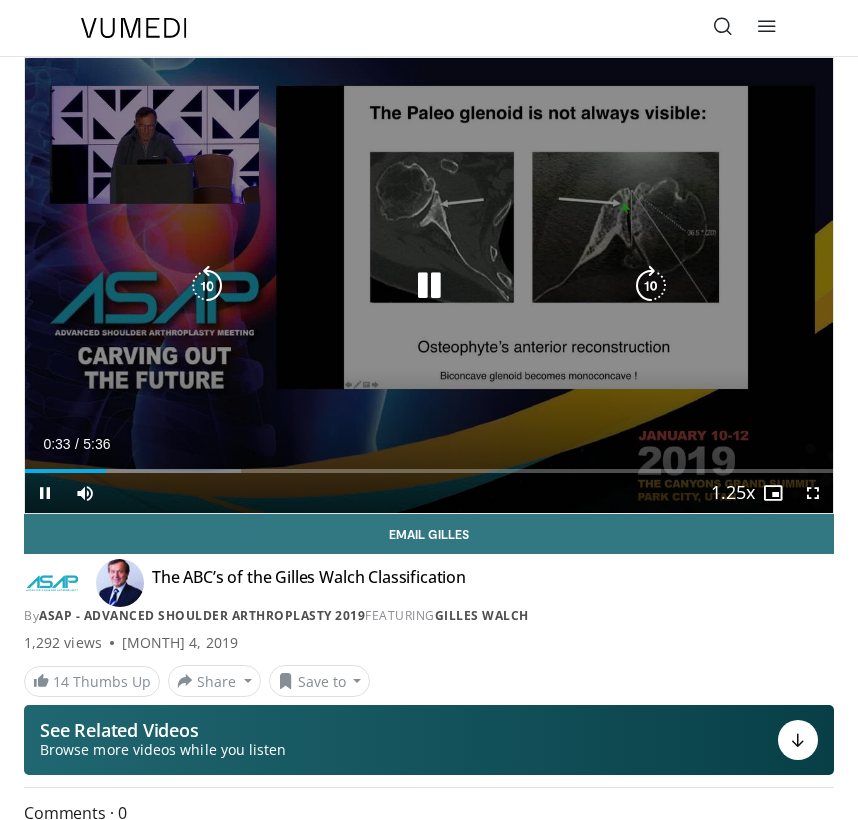 click at bounding box center (429, 286) 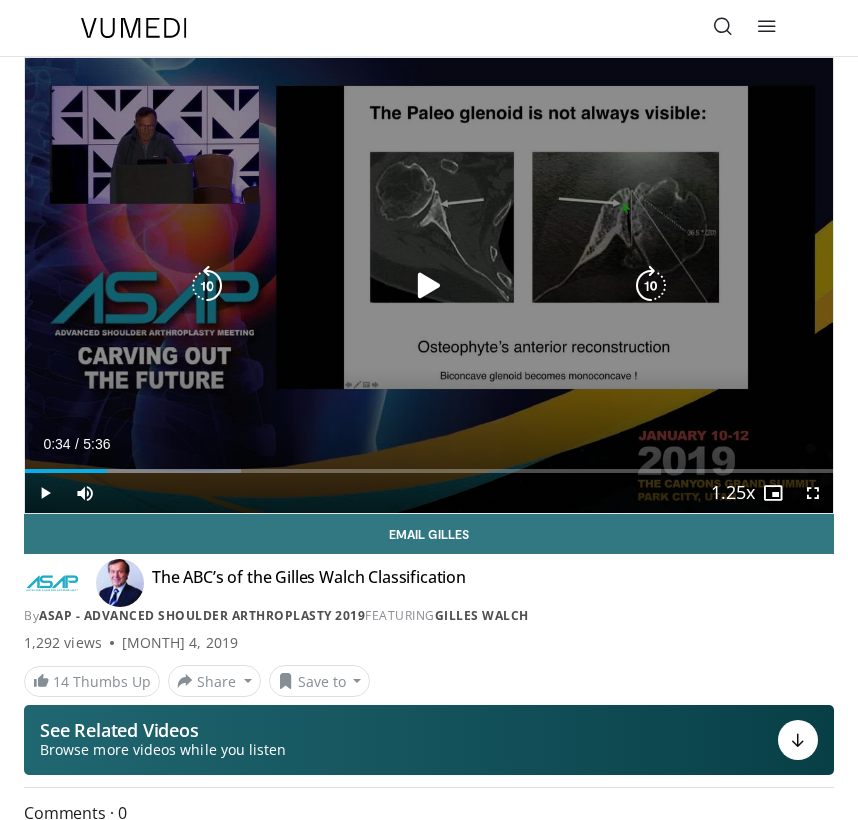 scroll, scrollTop: 0, scrollLeft: 0, axis: both 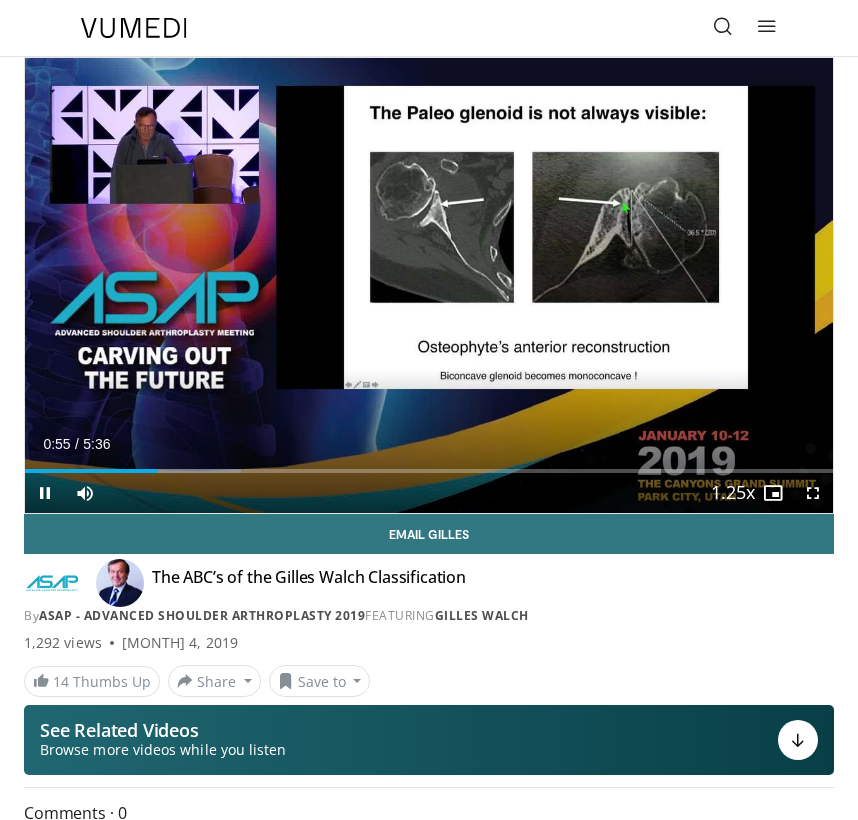 click at bounding box center (45, 493) 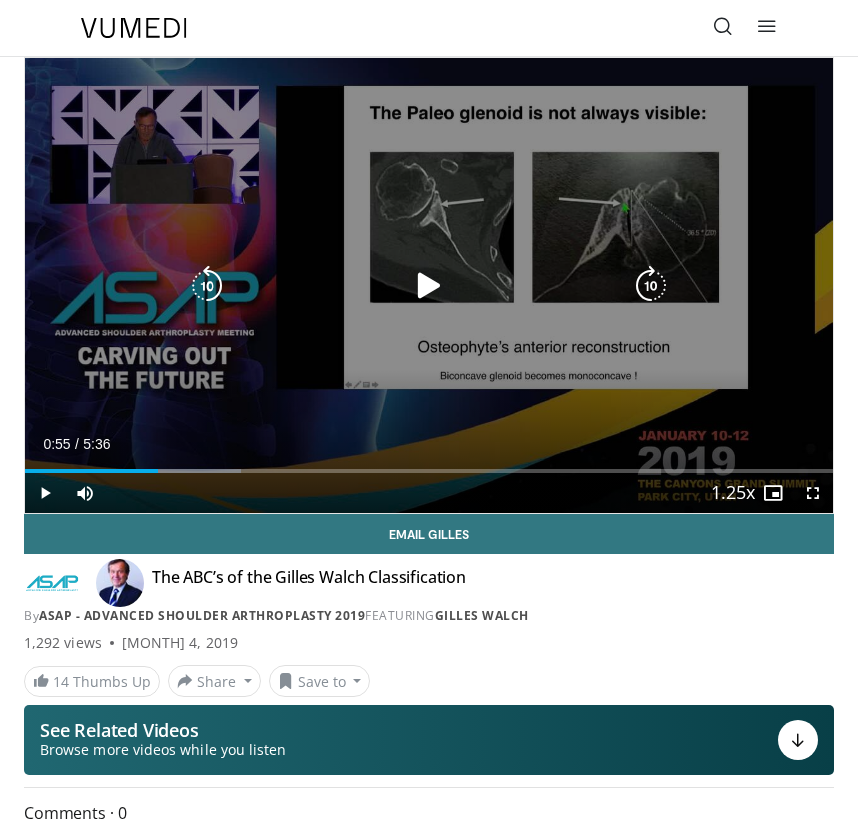 click at bounding box center (429, 286) 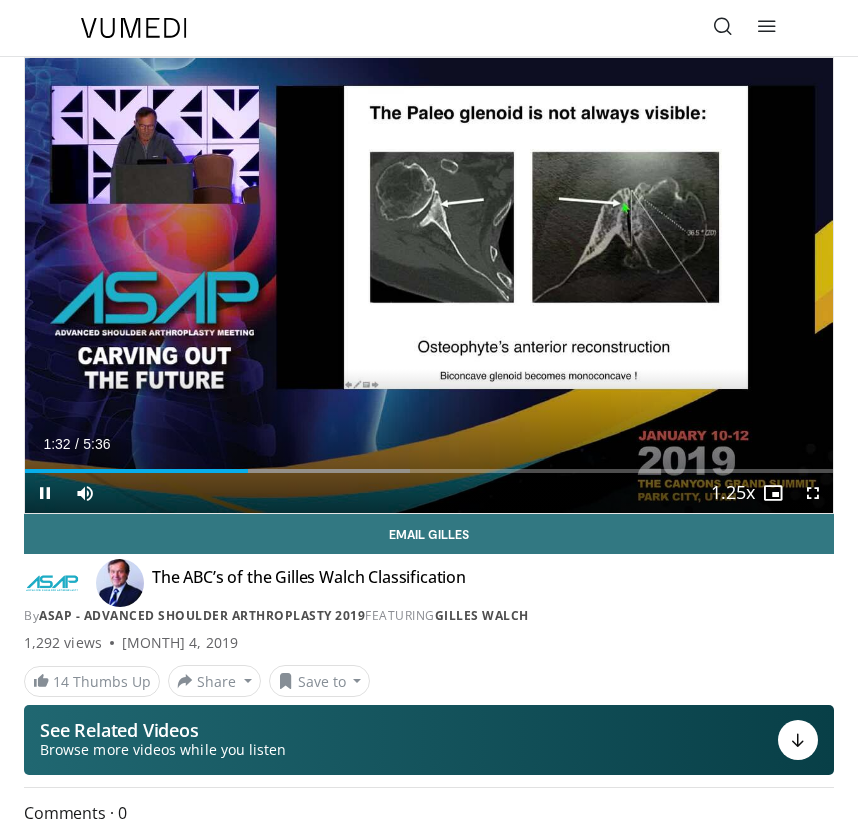 click at bounding box center [45, 493] 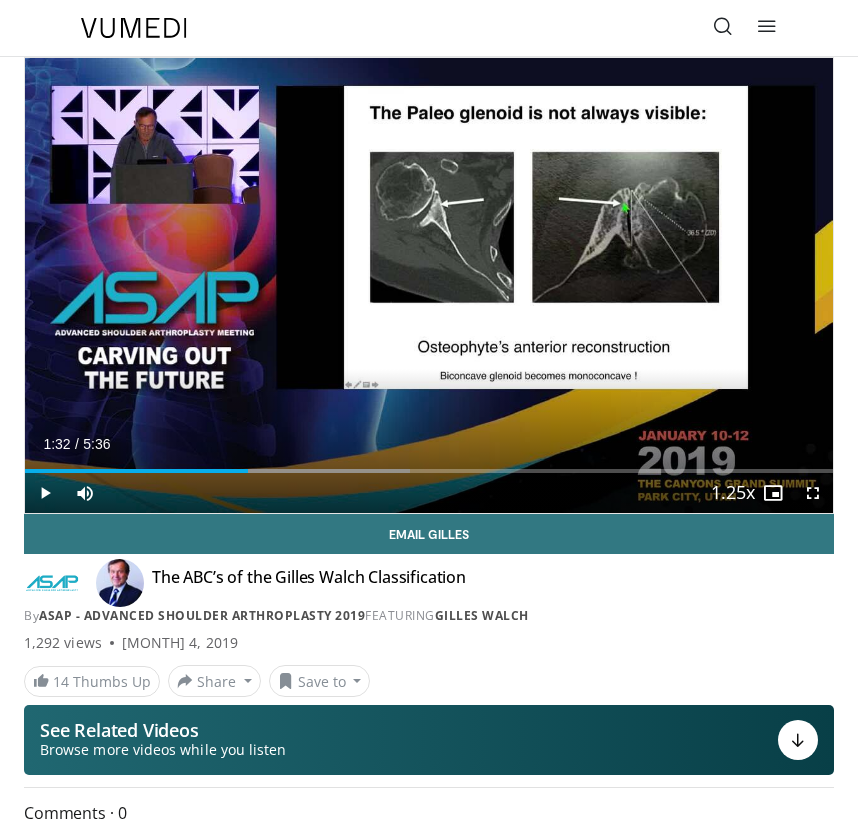 click at bounding box center (45, 493) 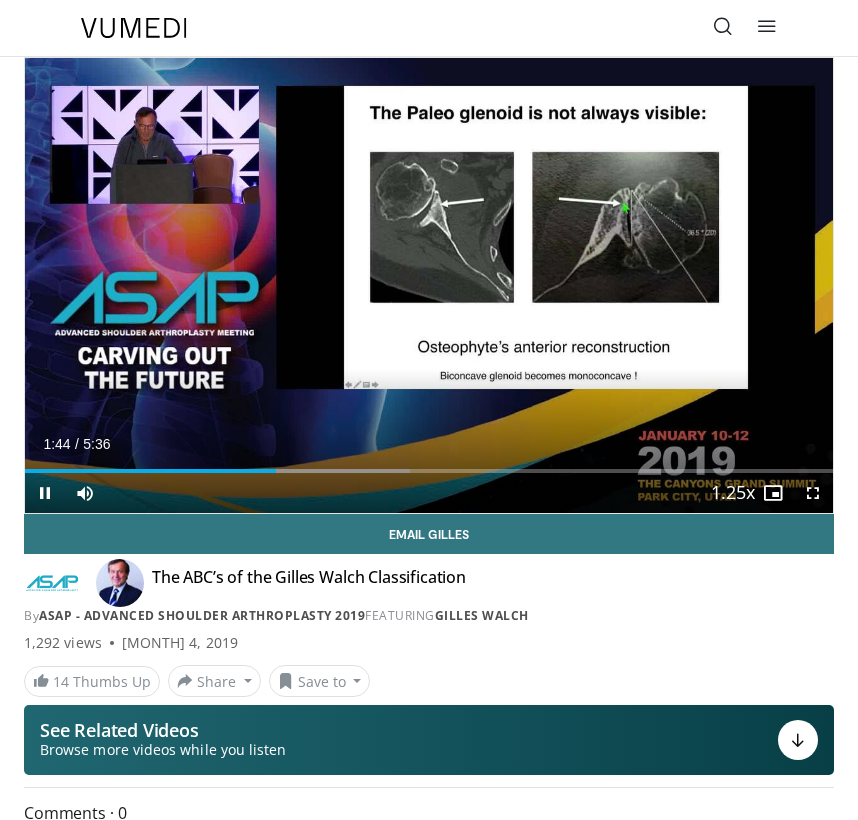 click on "**********" at bounding box center [429, 285] 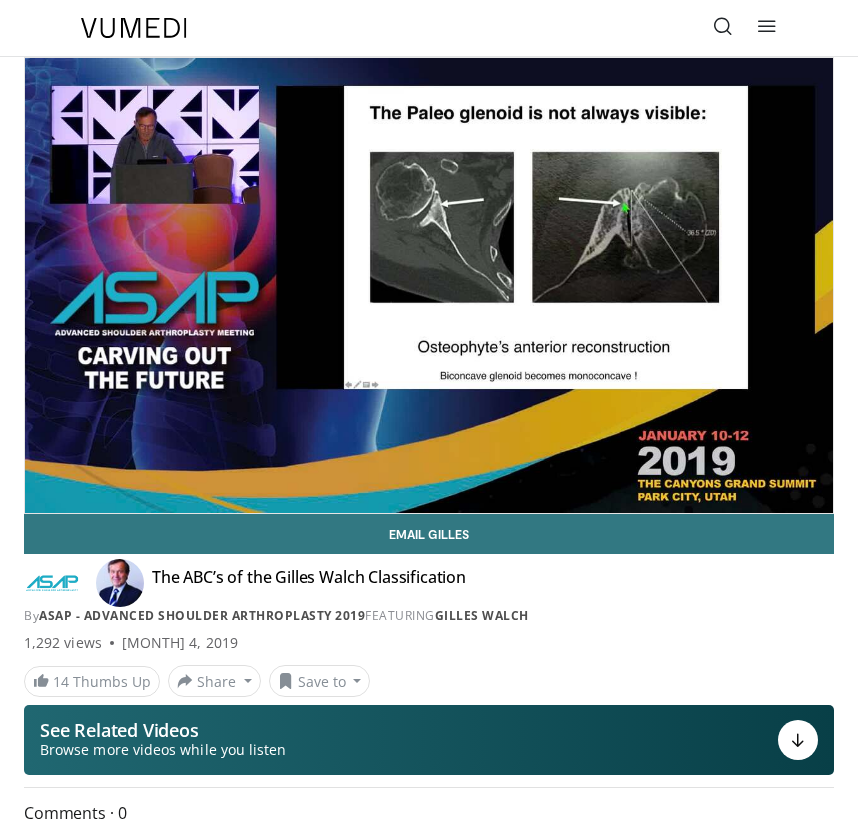 click on "10 seconds
Tap to unmute" at bounding box center (429, 285) 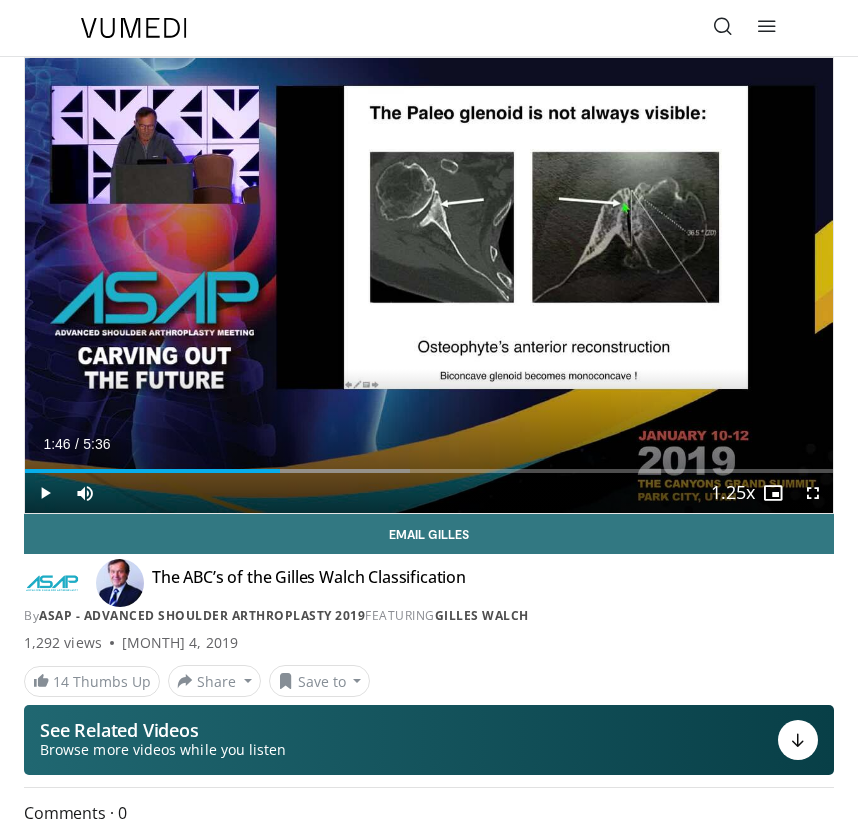 click at bounding box center (45, 493) 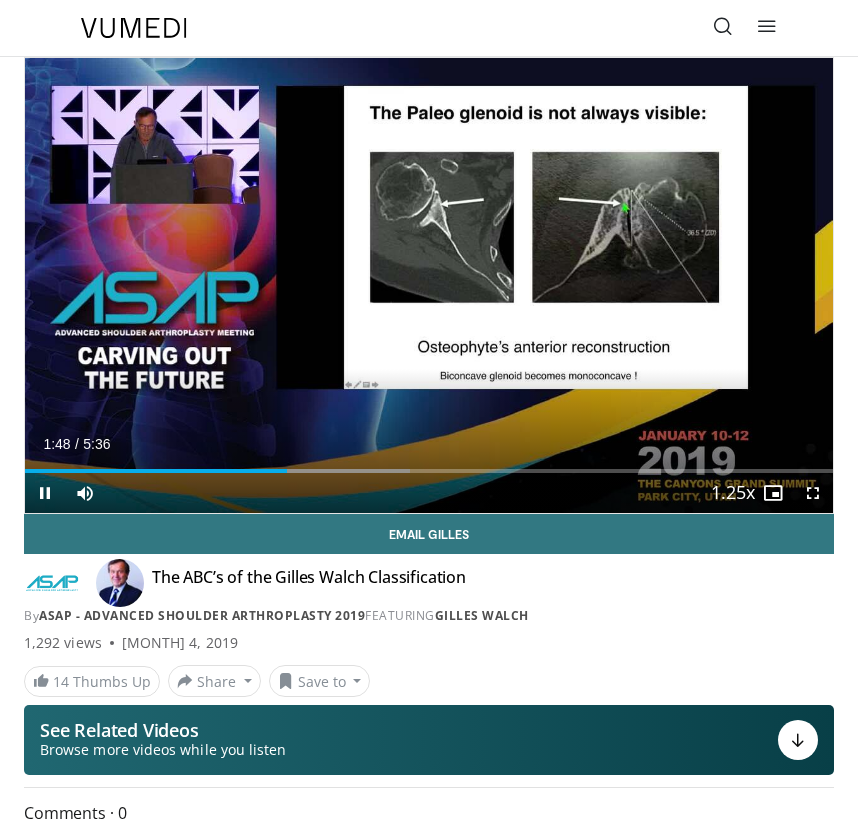 click at bounding box center [45, 493] 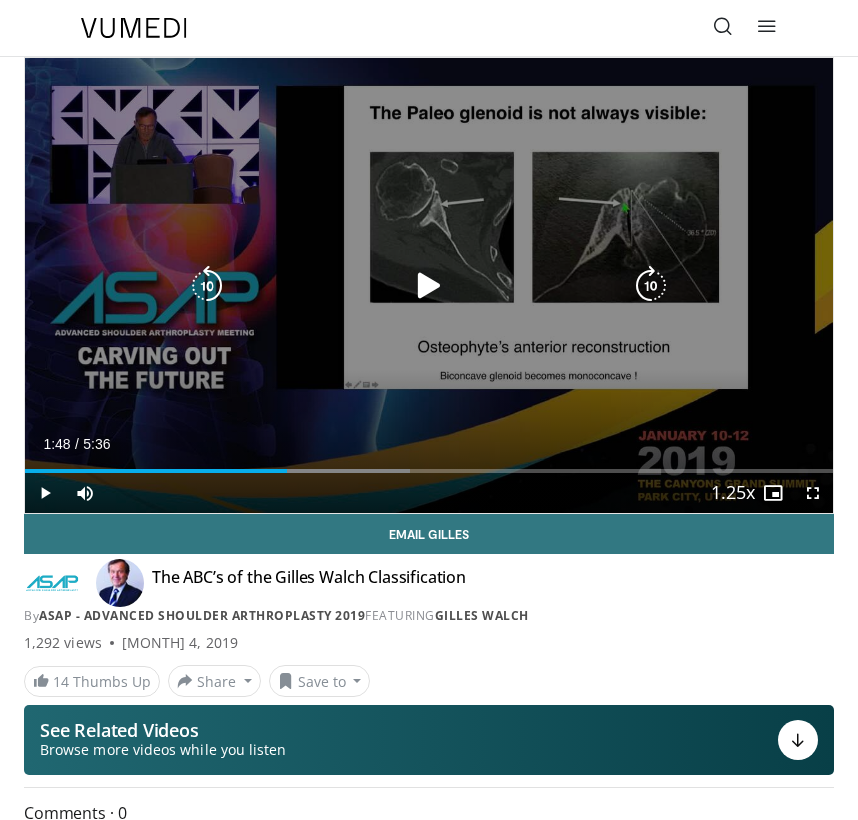 click at bounding box center (429, 286) 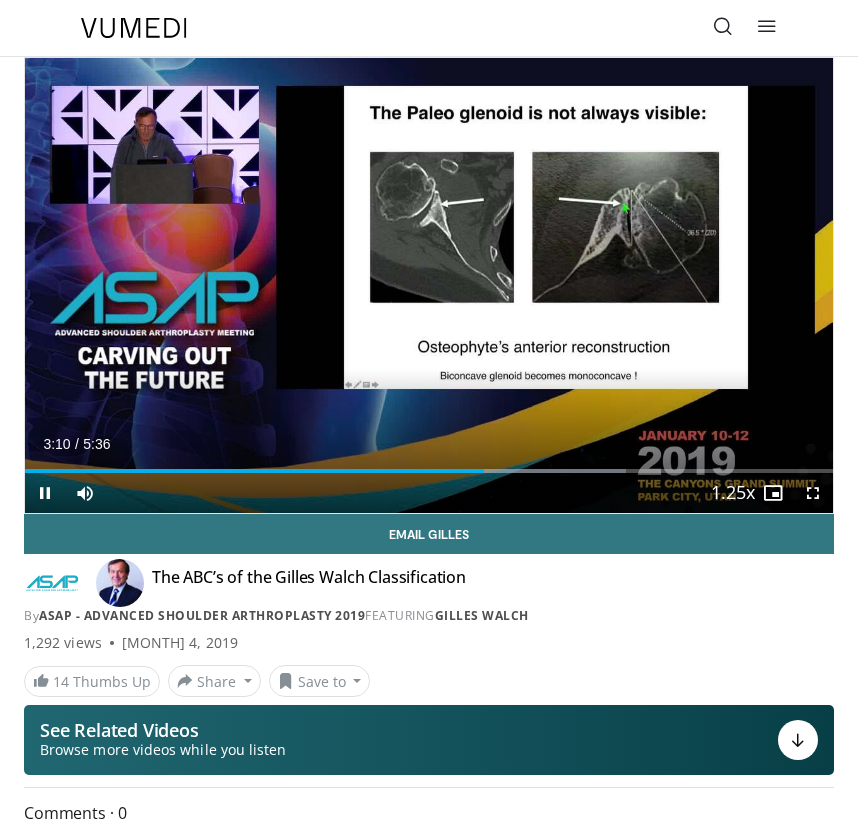 click at bounding box center [45, 493] 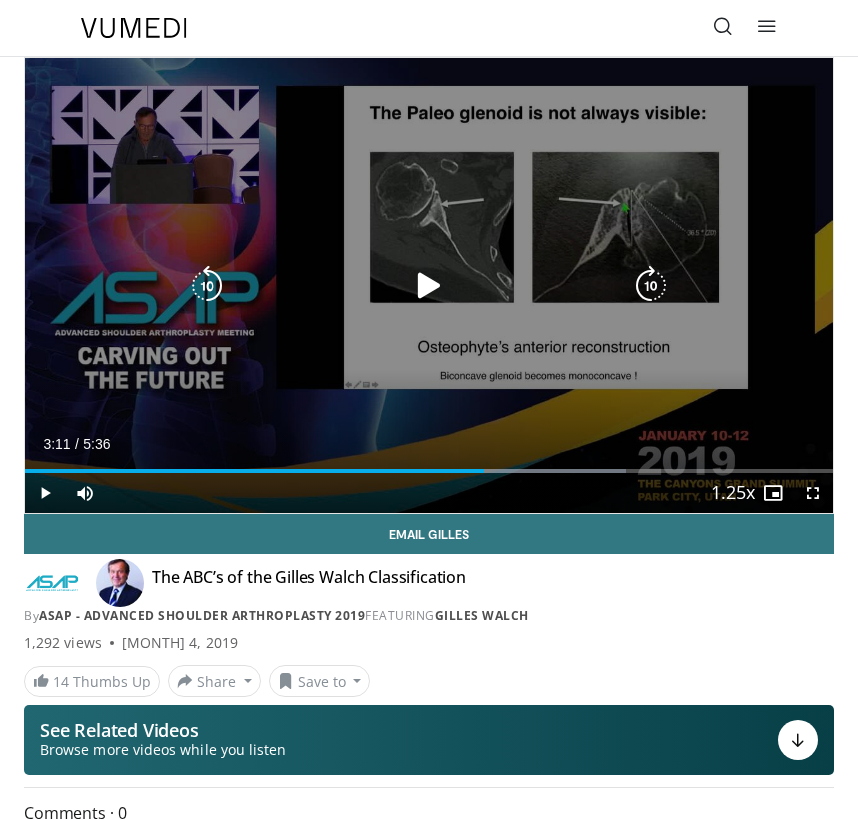 click on "10 seconds
Tap to unmute" at bounding box center (429, 285) 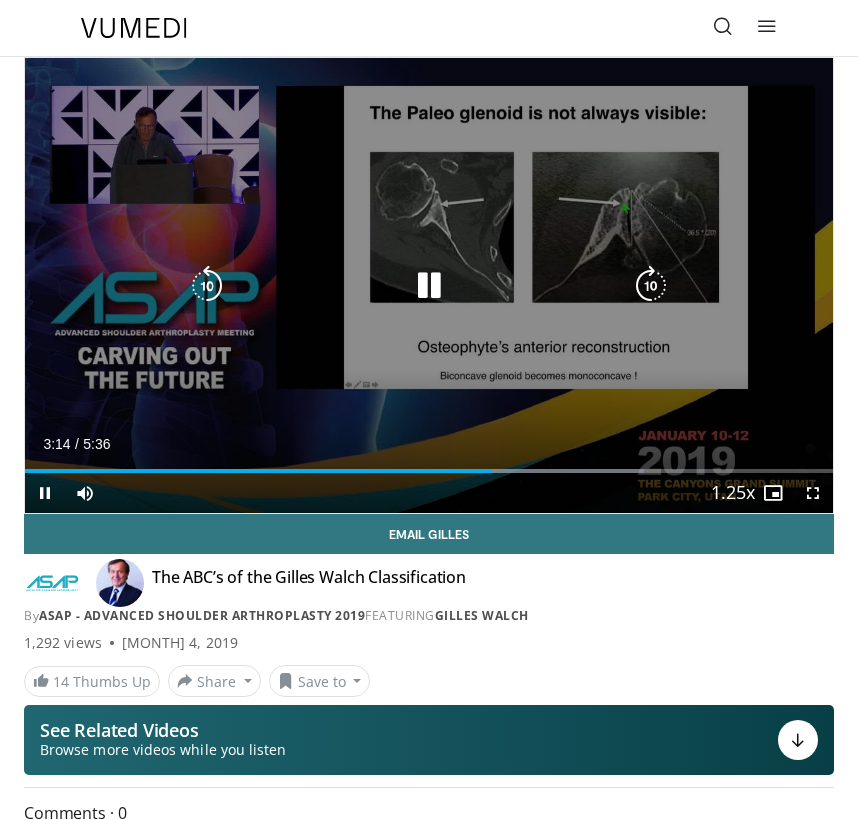click at bounding box center [429, 286] 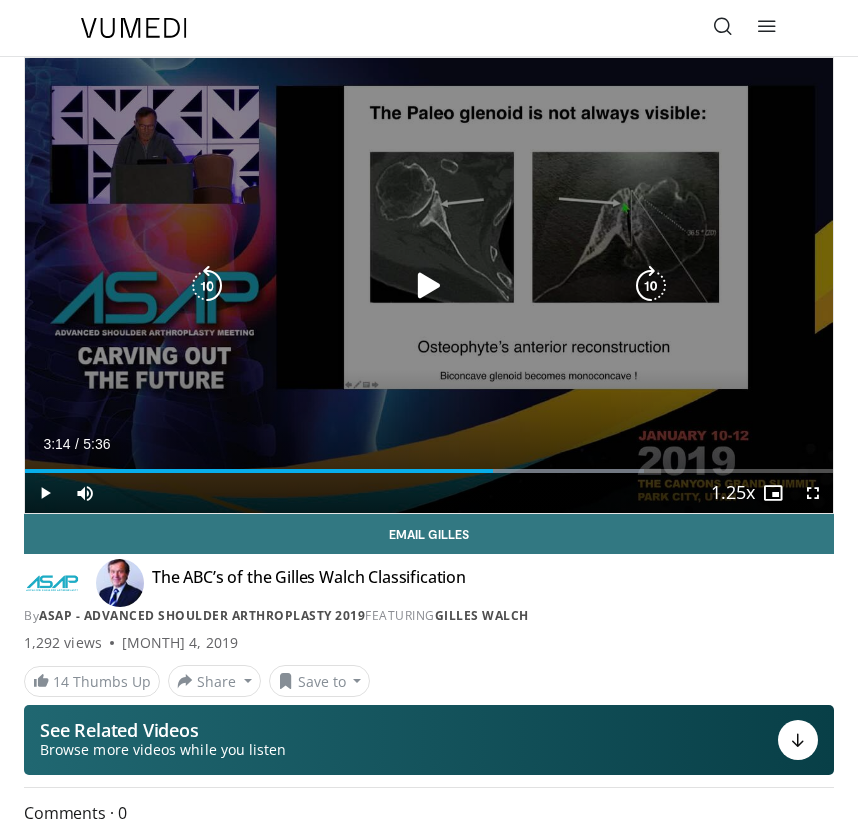 click at bounding box center (429, 286) 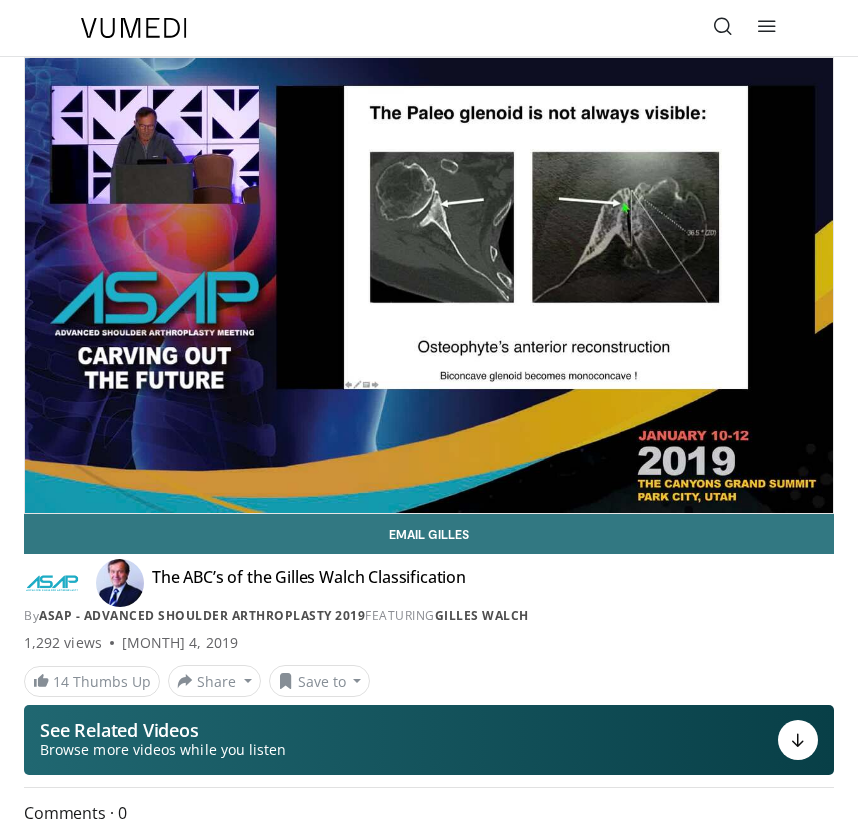 scroll, scrollTop: 0, scrollLeft: 0, axis: both 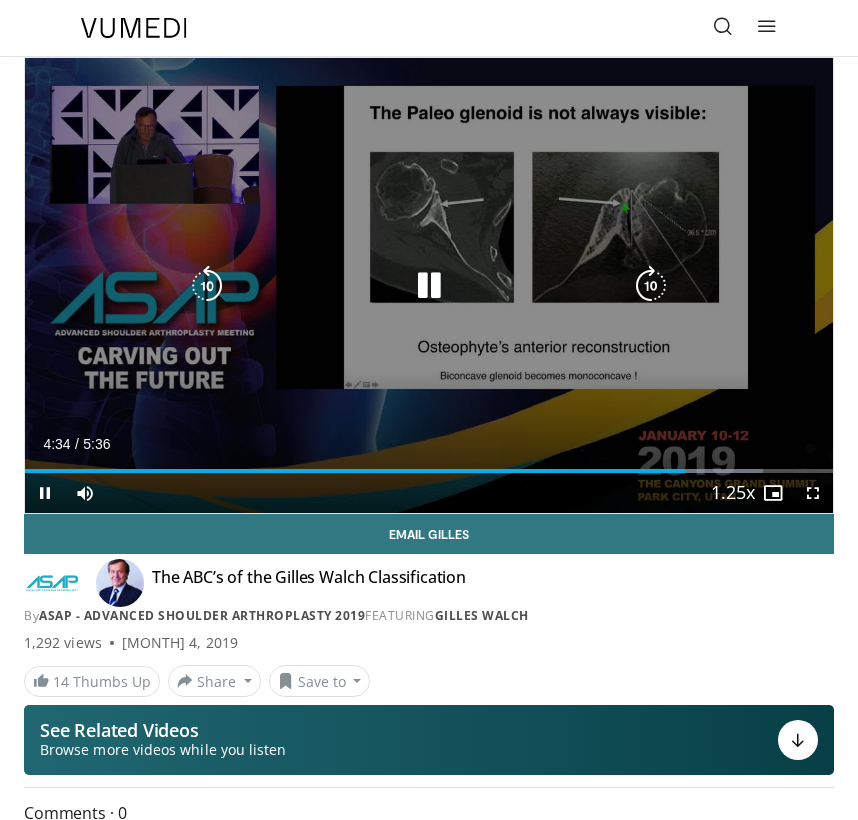 click at bounding box center [207, 286] 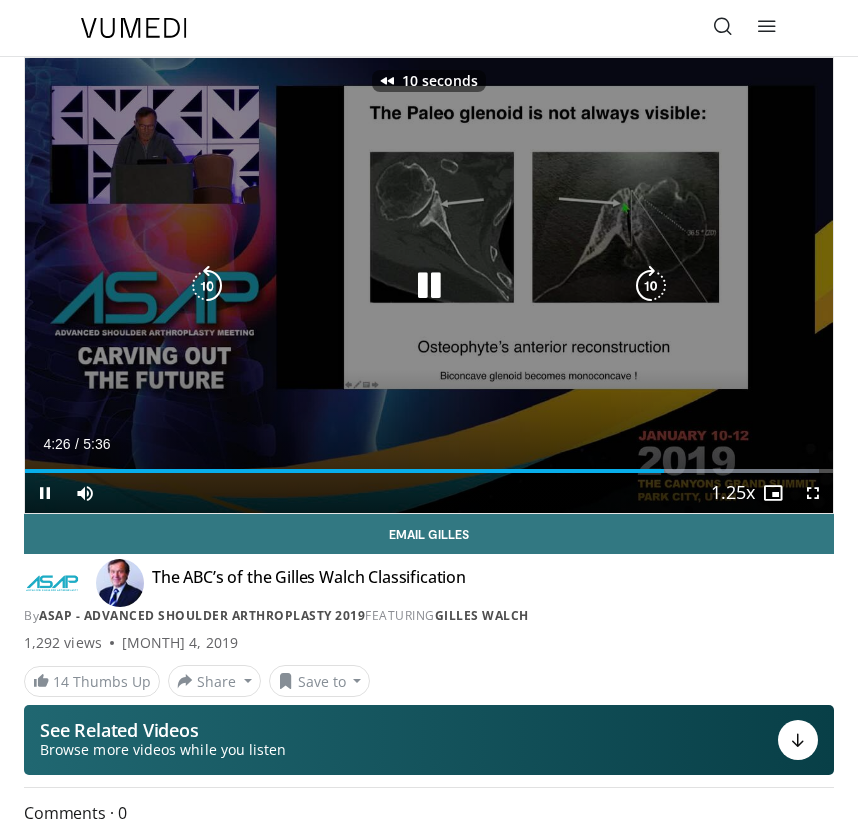 click at bounding box center [429, 286] 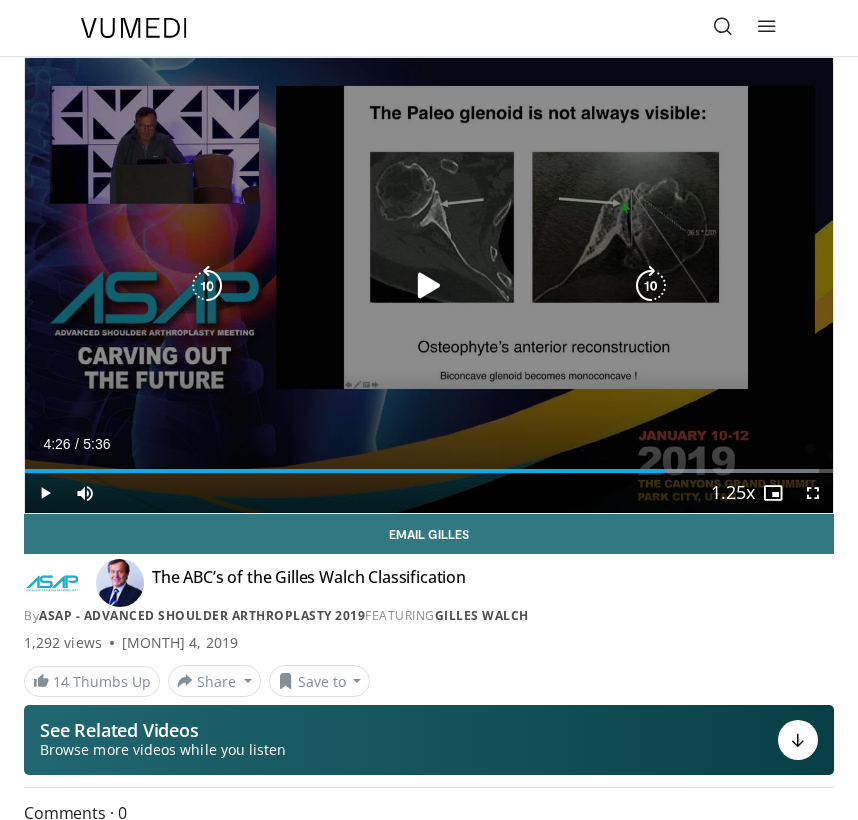 click at bounding box center (429, 286) 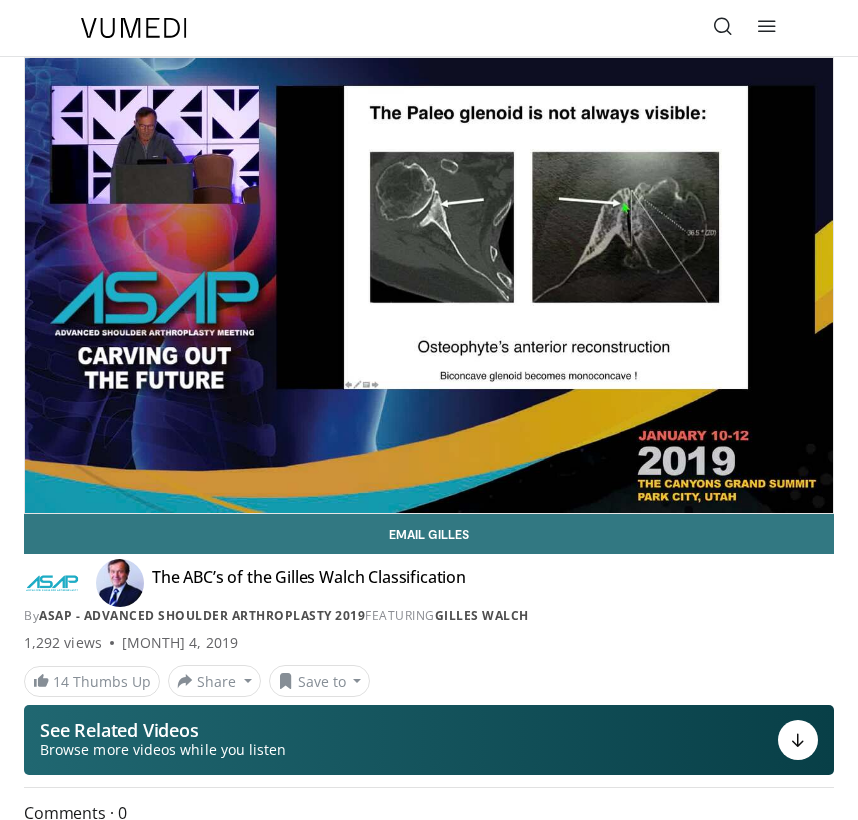 click on "By
ASAP - Advanced Shoulder ArthroPlasty 2019
FEATURING
Gilles [LAST]" at bounding box center [429, 616] 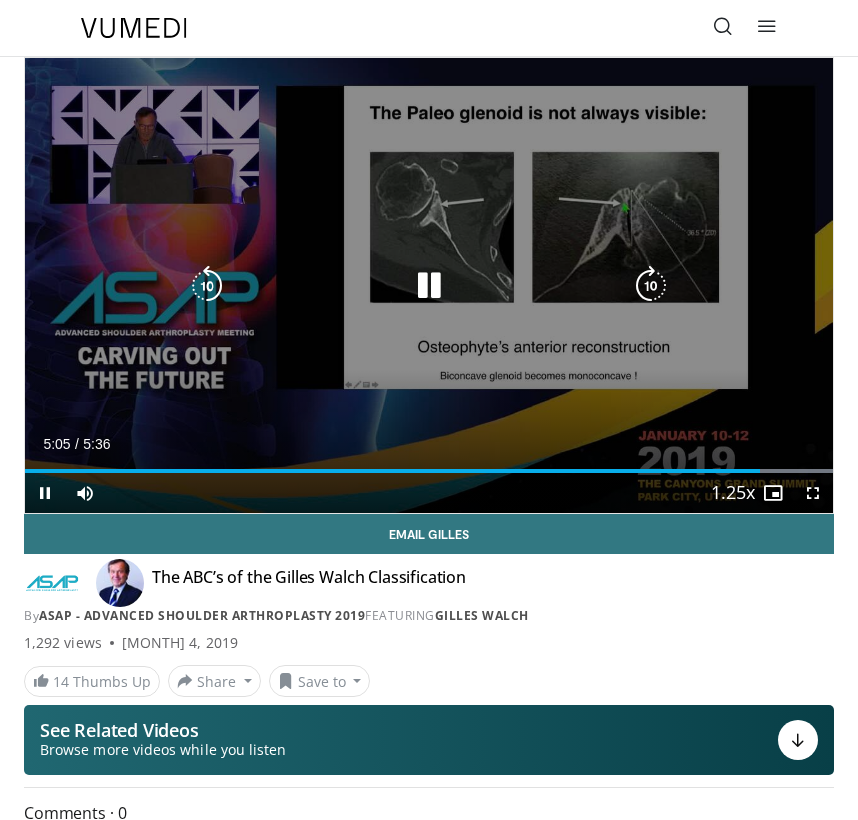 click at bounding box center (207, 286) 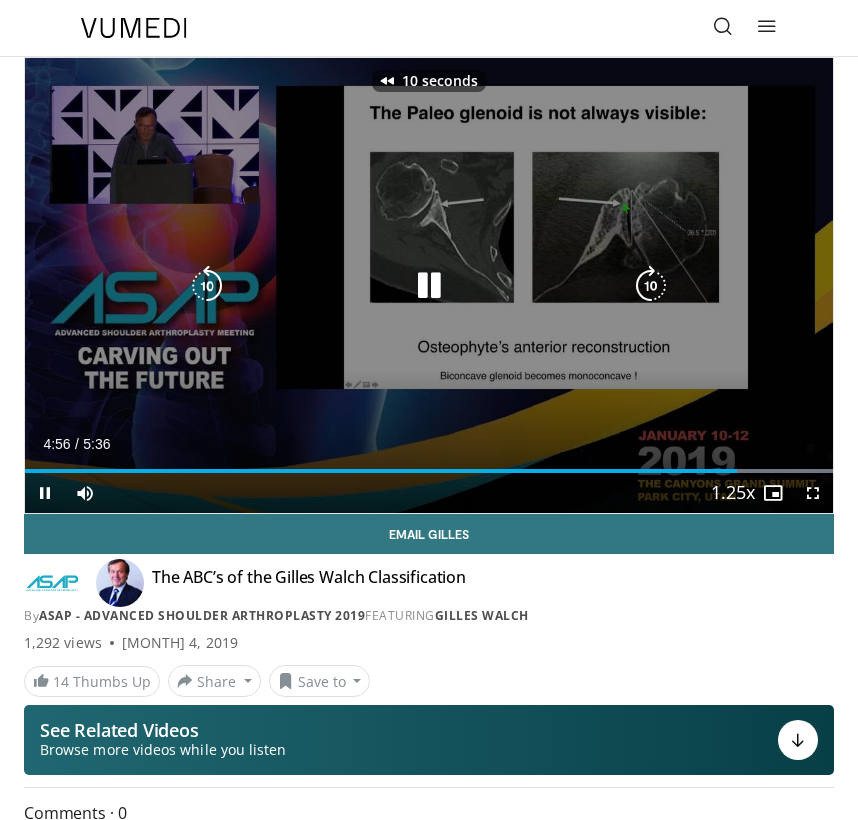 click at bounding box center (207, 286) 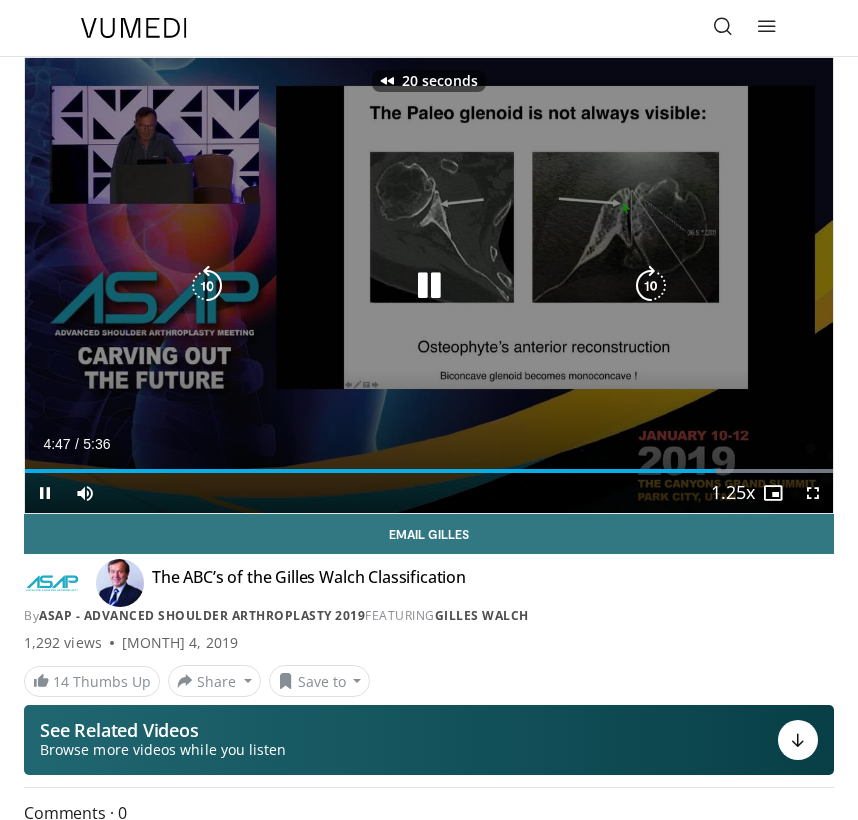 click at bounding box center [207, 286] 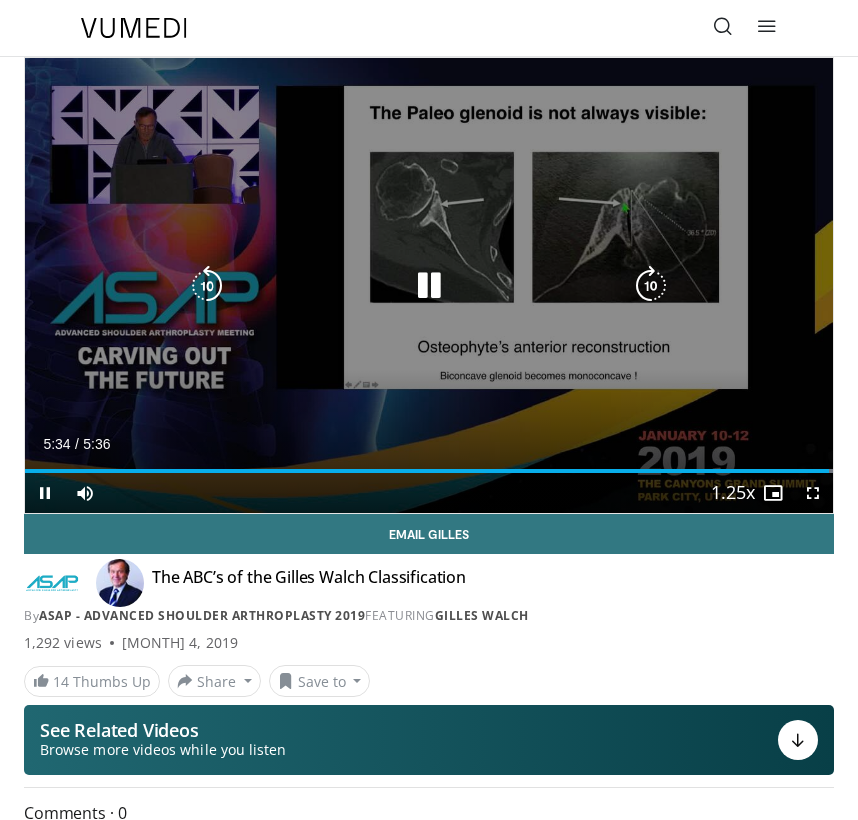 click at bounding box center [429, 286] 